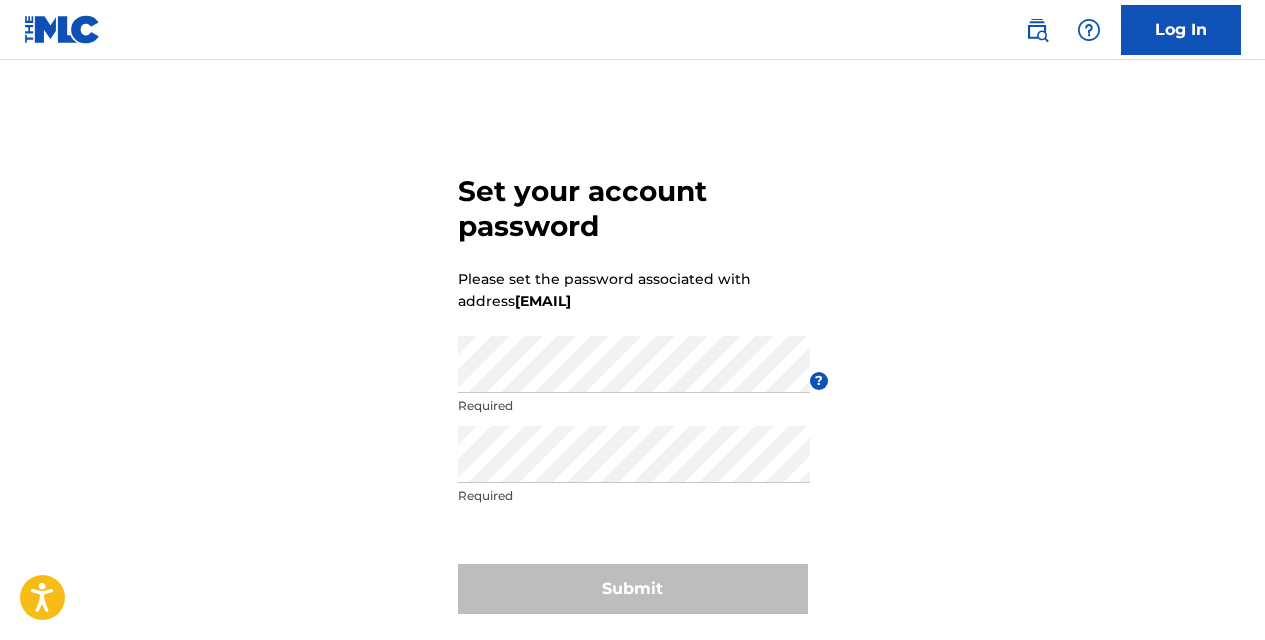 scroll, scrollTop: 0, scrollLeft: 0, axis: both 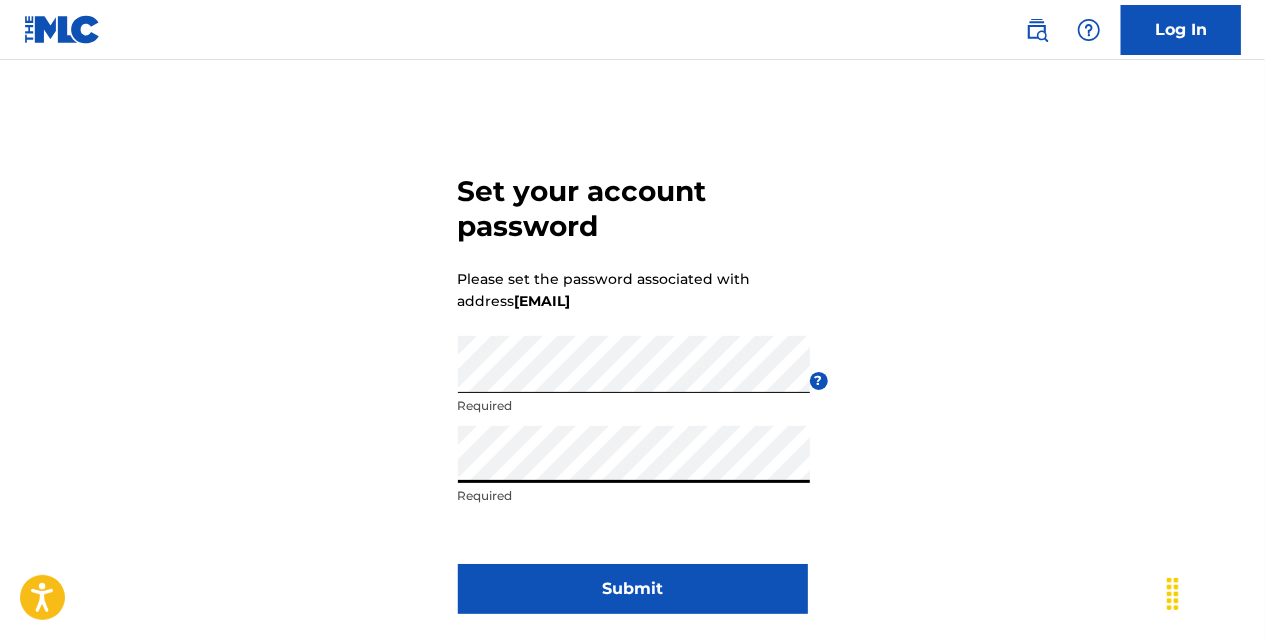 click on "Submit" at bounding box center [633, 589] 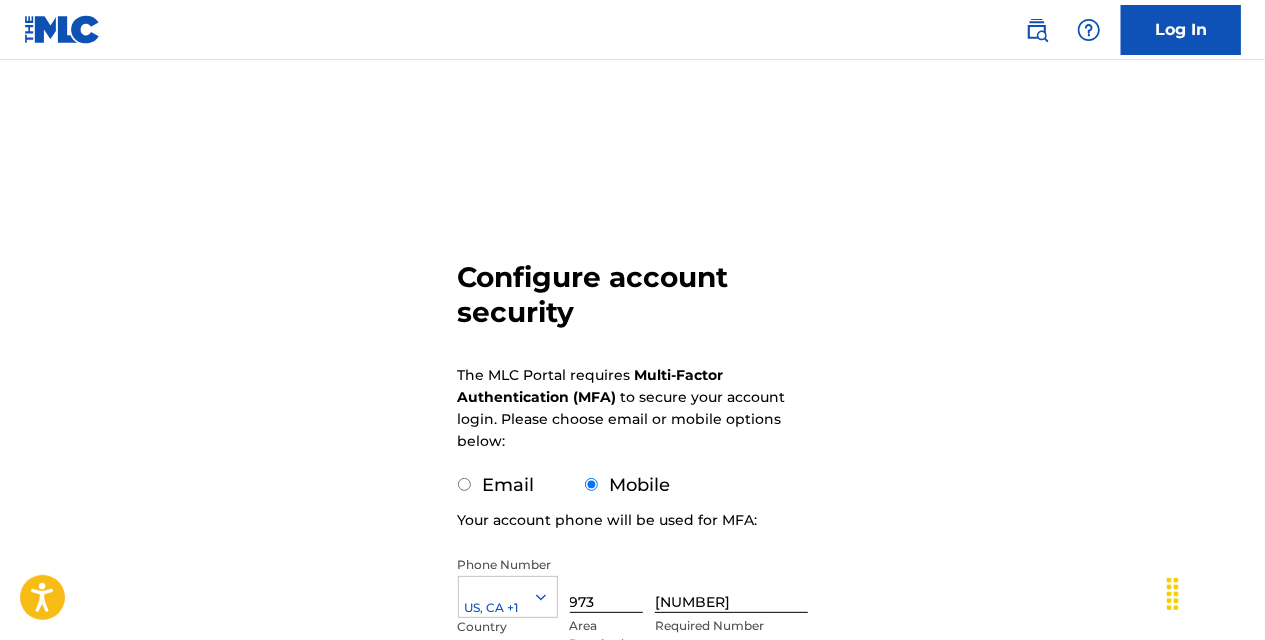 scroll, scrollTop: 322, scrollLeft: 0, axis: vertical 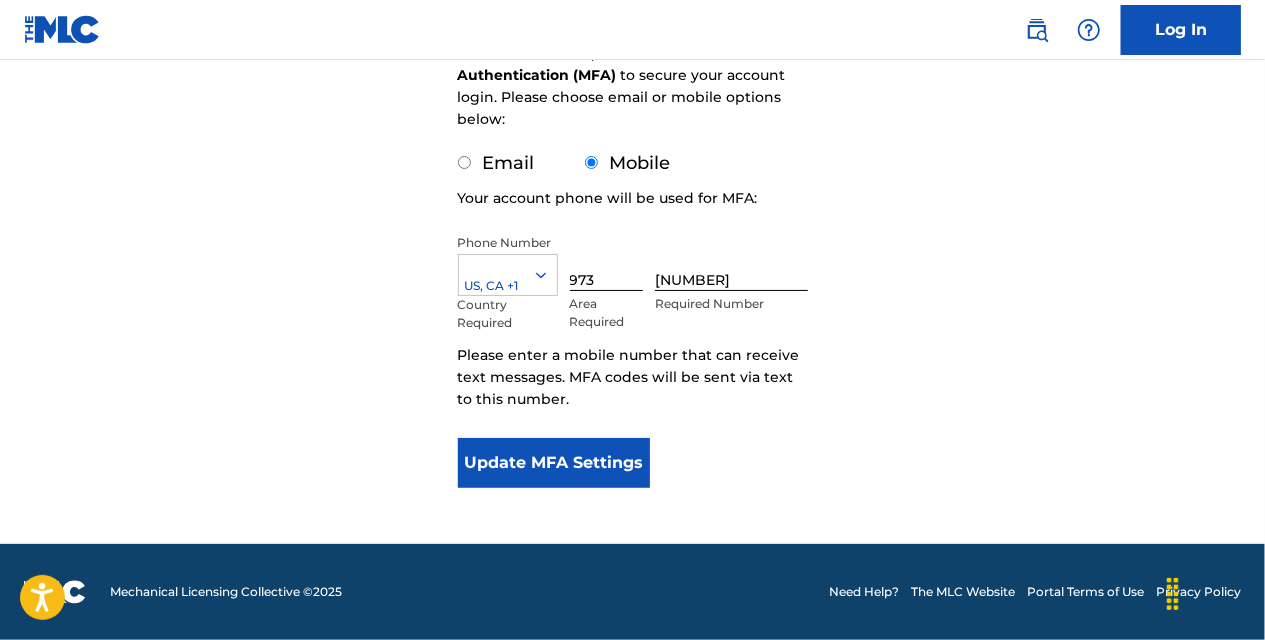click on "Update MFA Settings" at bounding box center [554, 463] 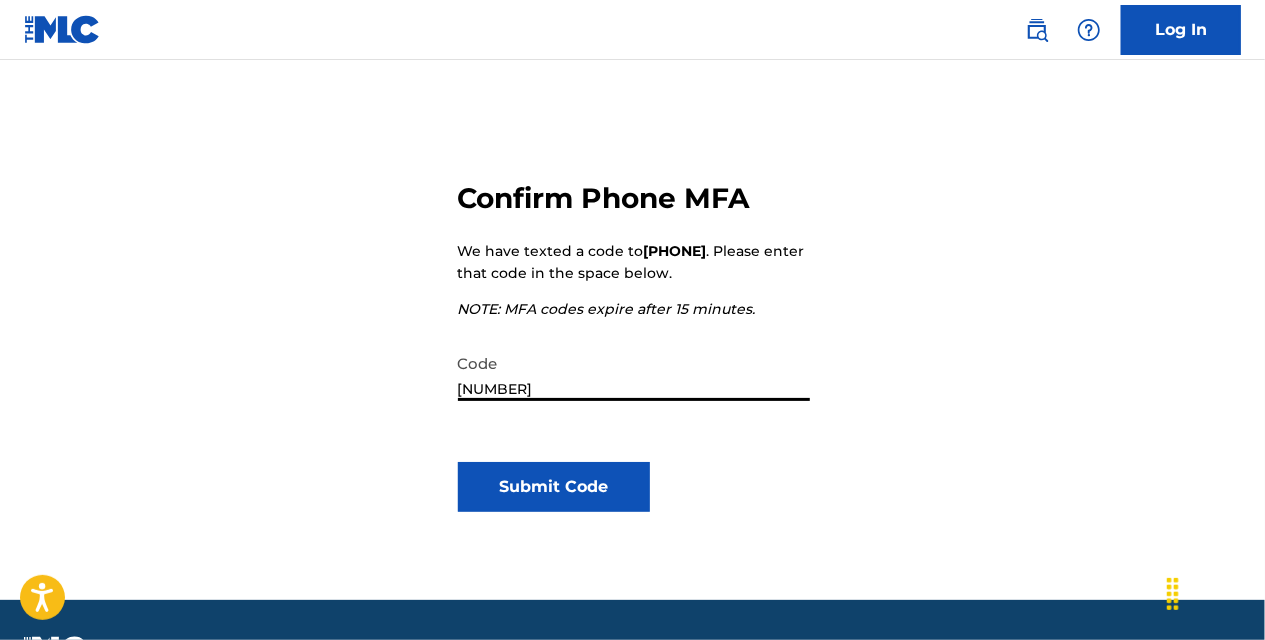 scroll, scrollTop: 176, scrollLeft: 0, axis: vertical 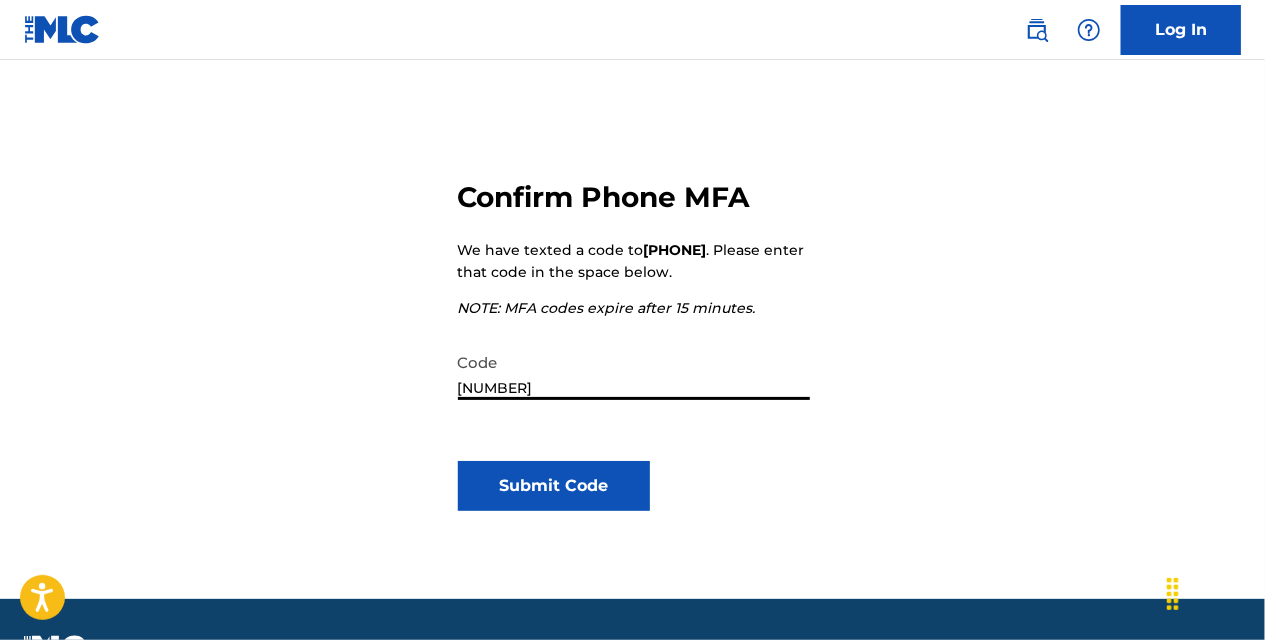 type on "817645" 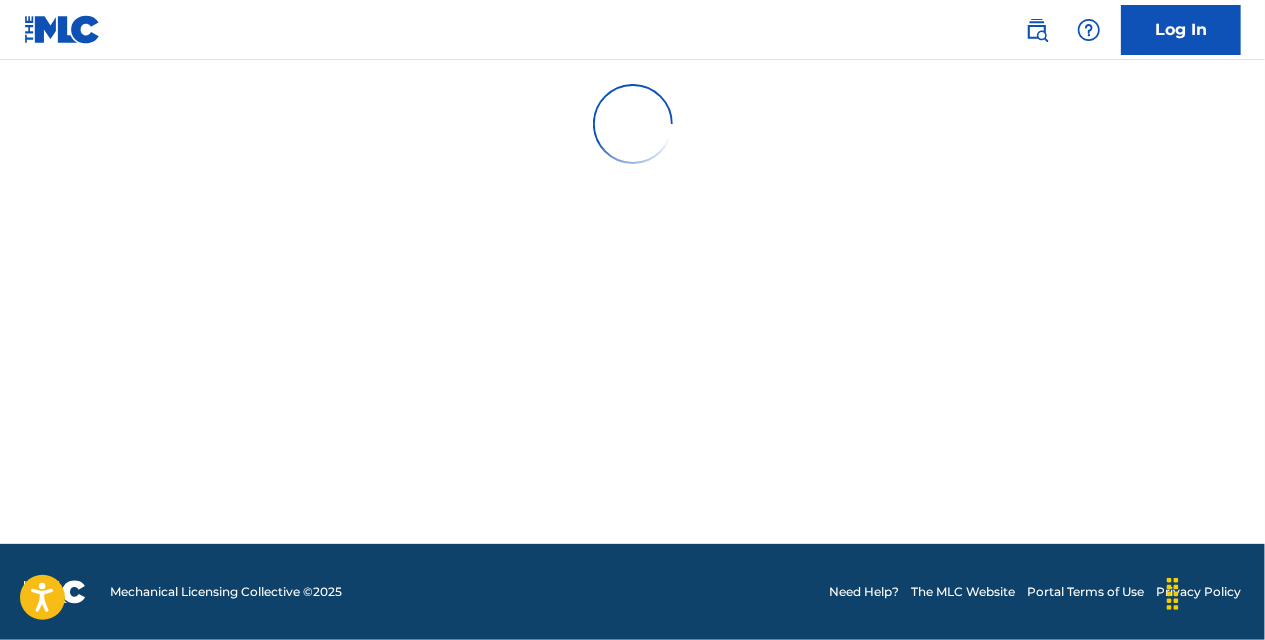 scroll, scrollTop: 0, scrollLeft: 0, axis: both 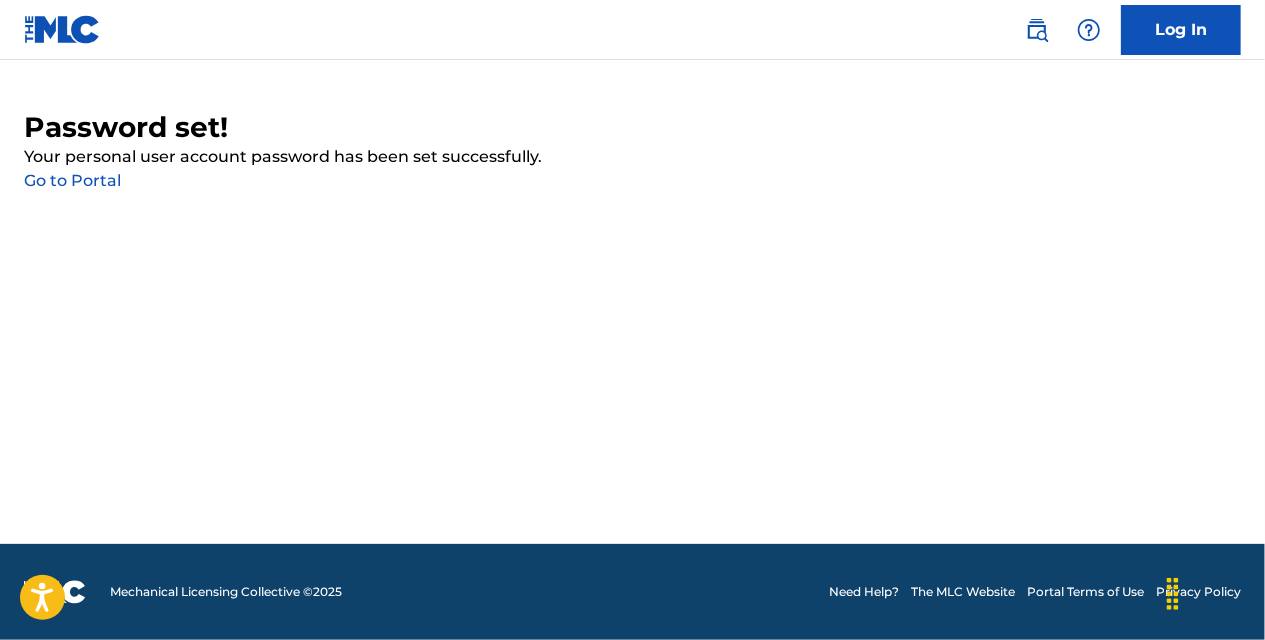click on "Your personal user account password has been set successfully." at bounding box center [632, 157] 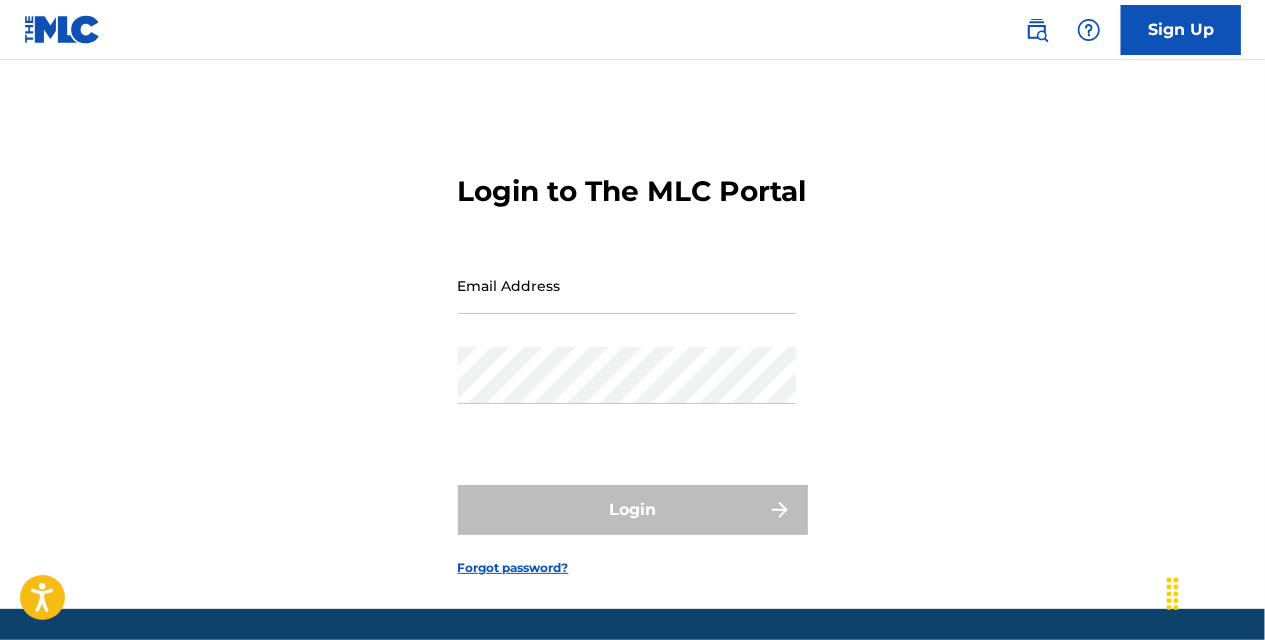 click on "Email Address" at bounding box center [627, 285] 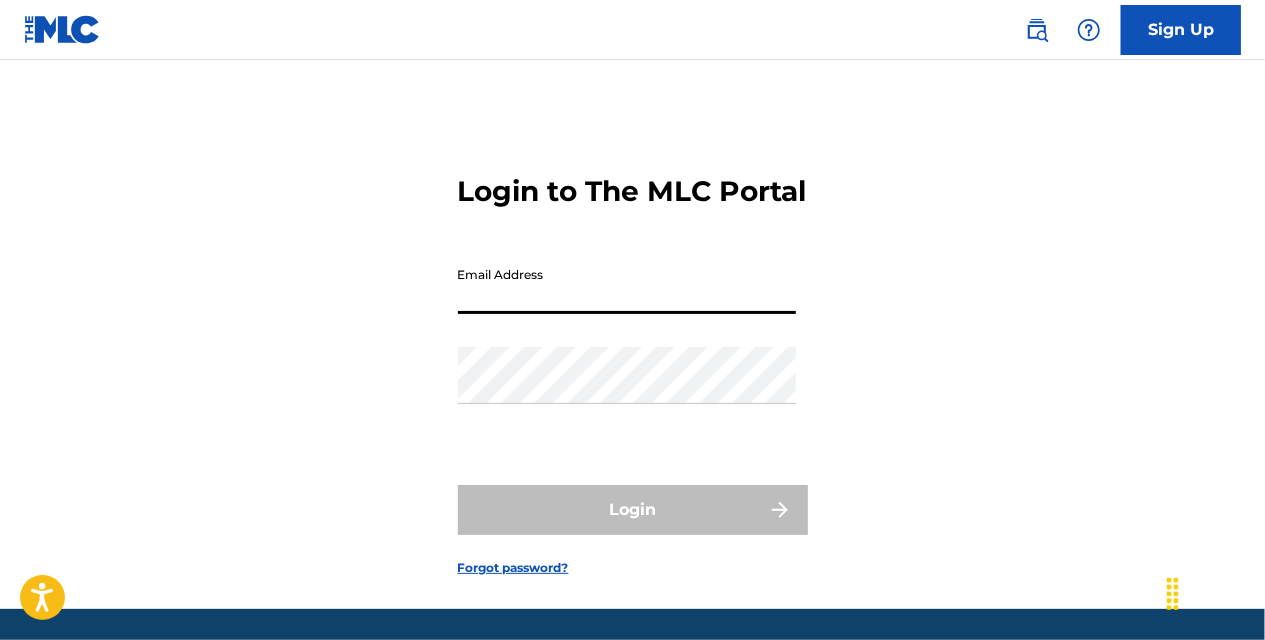 type on "blopez@example.com" 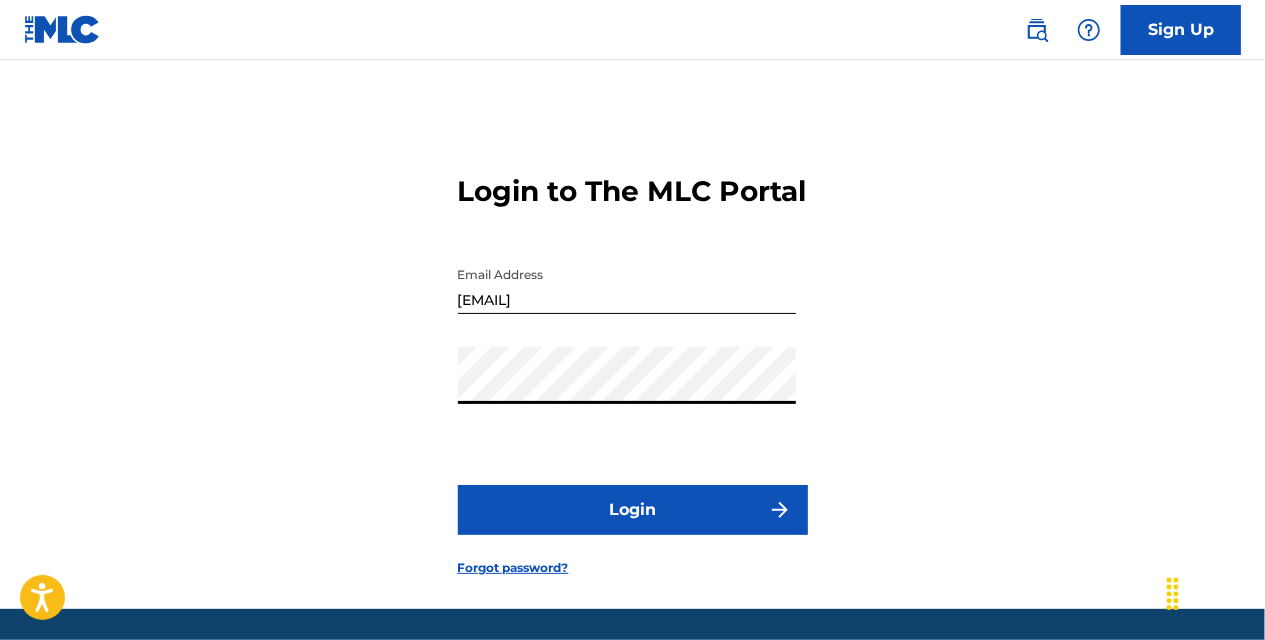 click on "Login" at bounding box center [633, 510] 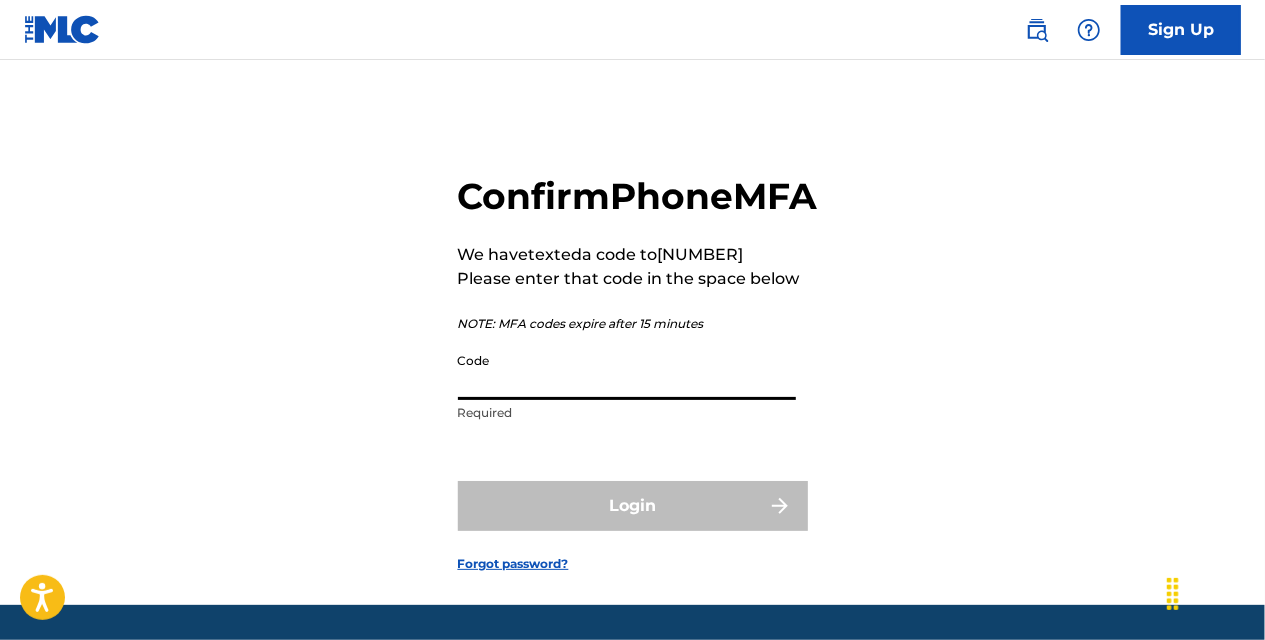 click on "Code" at bounding box center (627, 371) 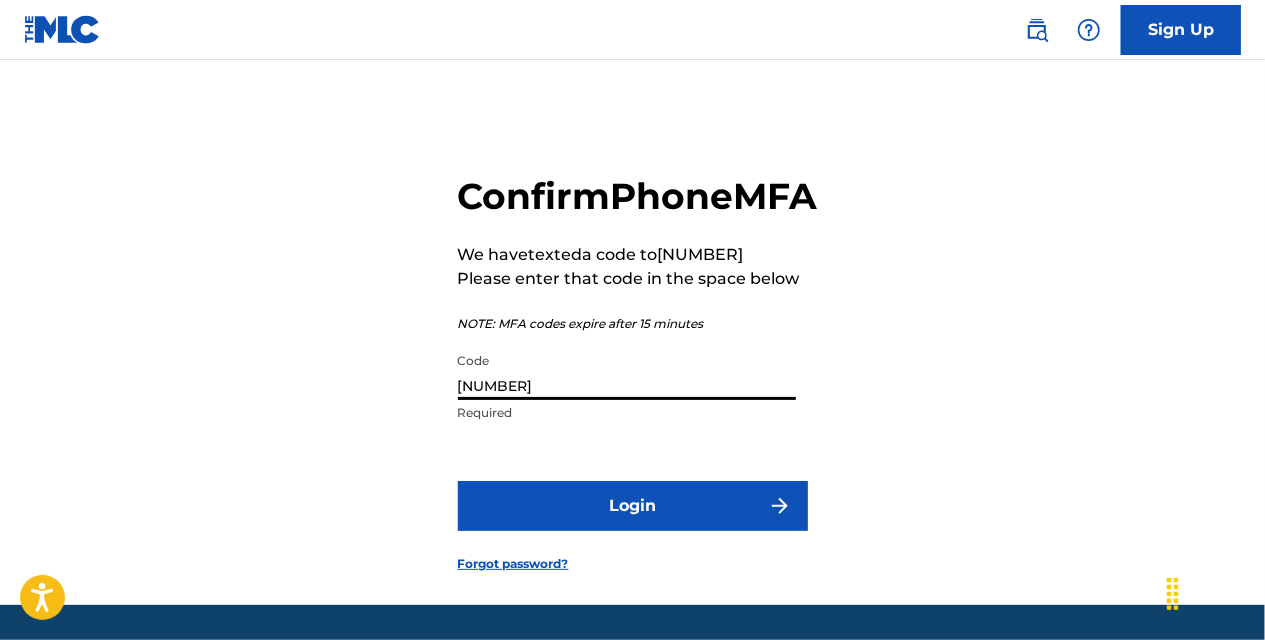 type on "842702" 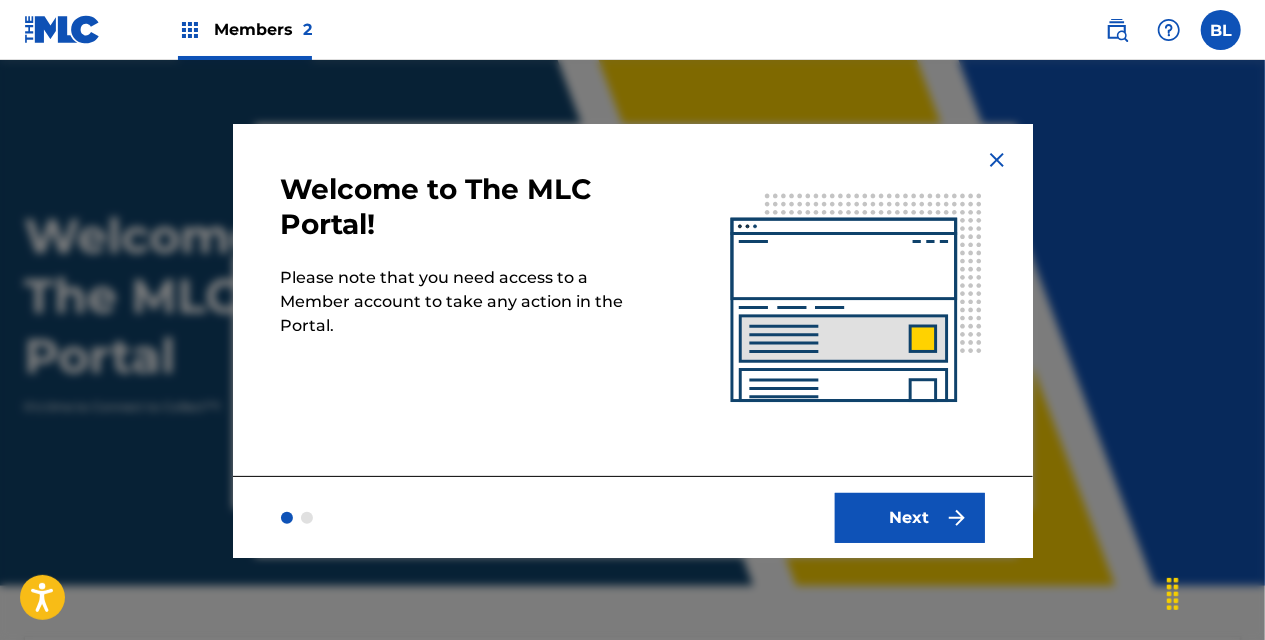 scroll, scrollTop: 0, scrollLeft: 0, axis: both 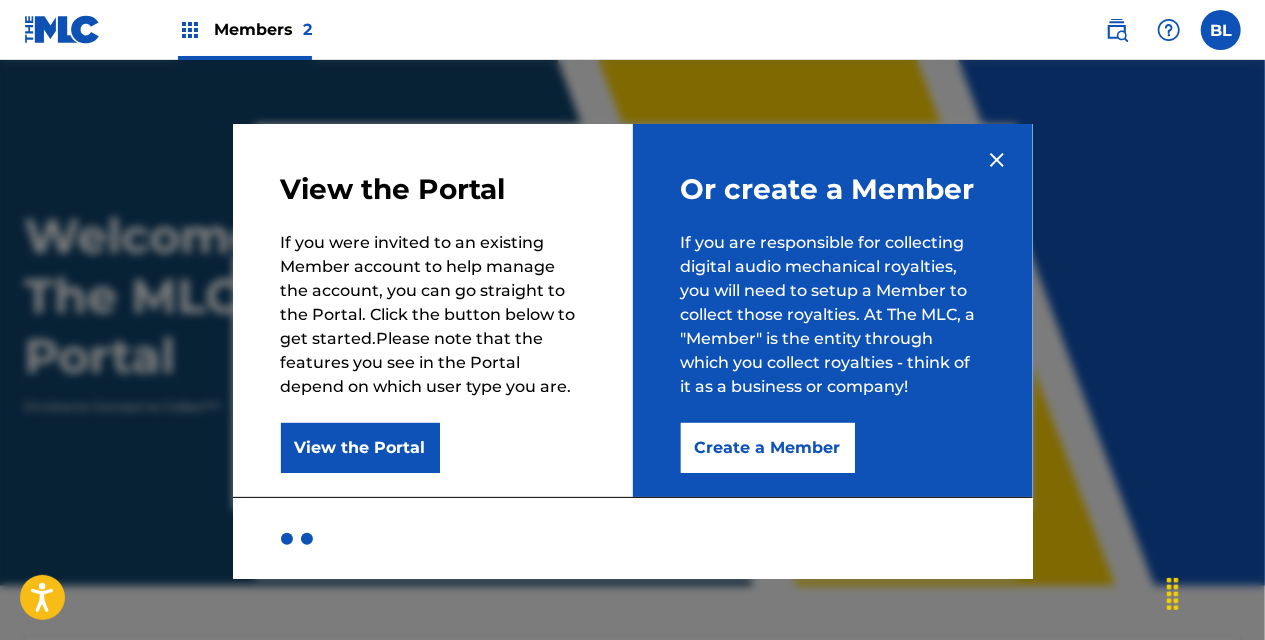click at bounding box center (633, 538) 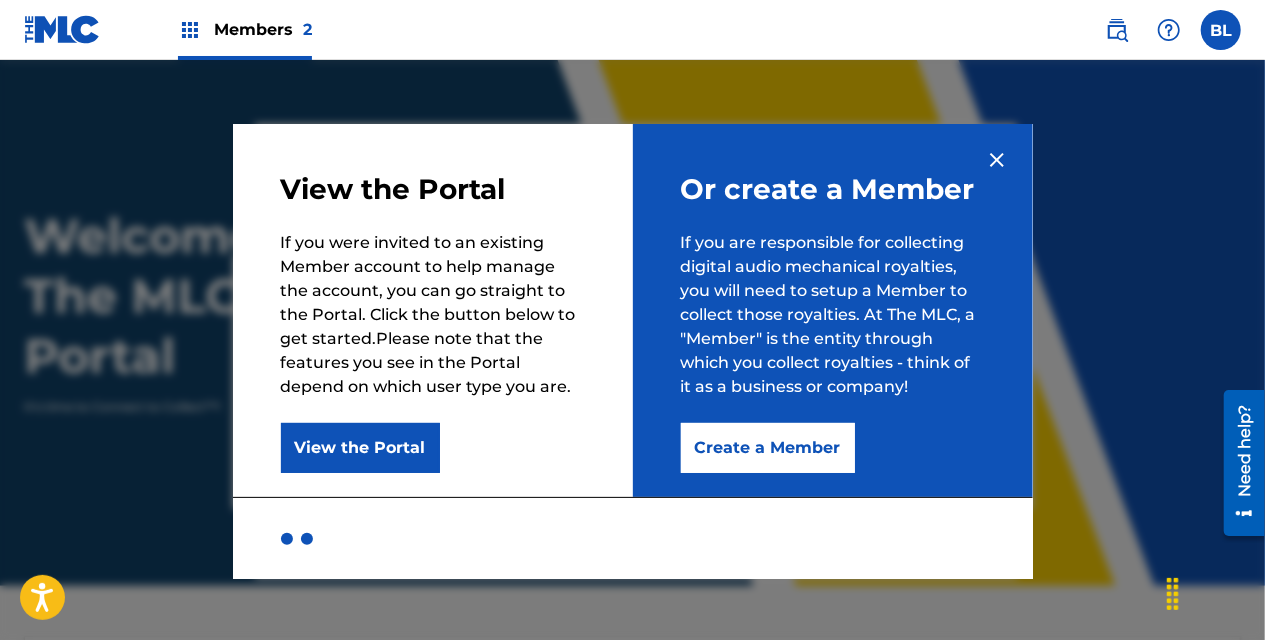 click on "Or create a Member If you are responsible for collecting digital audio mechanical royalties, you will need to setup a Member to collect those royalties. At The MLC, a "Member" is the entity through which you collect royalties - think of it as a business or company! Create a Member" at bounding box center (833, 310) 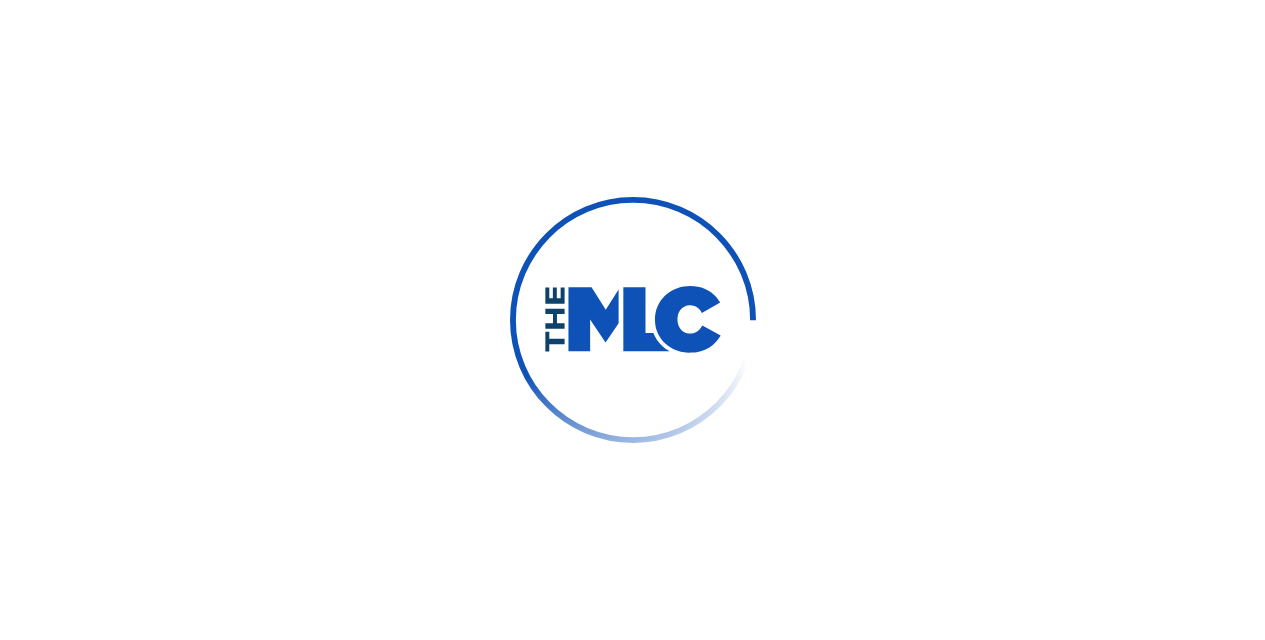 scroll, scrollTop: 0, scrollLeft: 0, axis: both 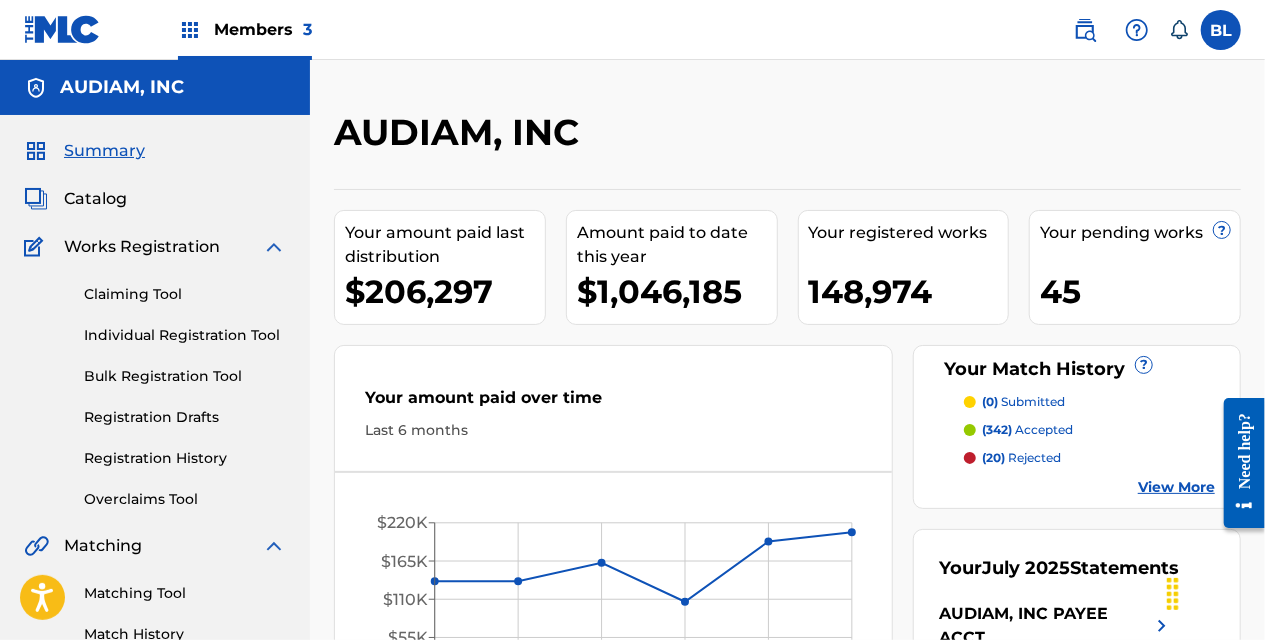 click on "Members    3" at bounding box center (245, 29) 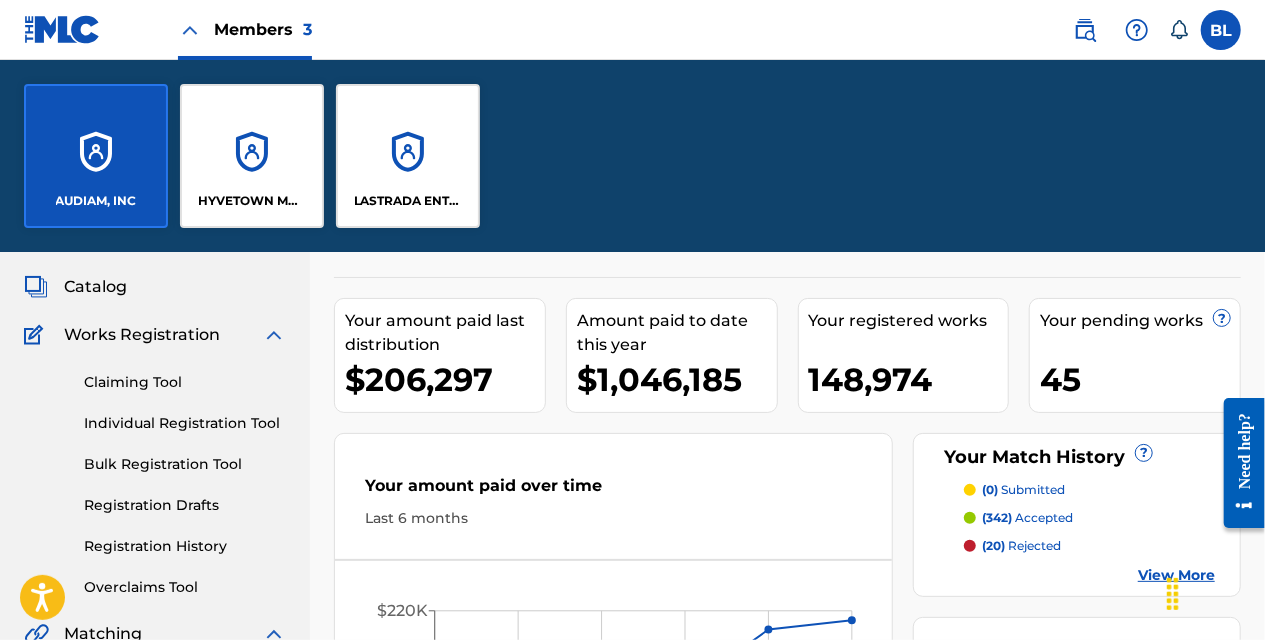 scroll, scrollTop: 0, scrollLeft: 0, axis: both 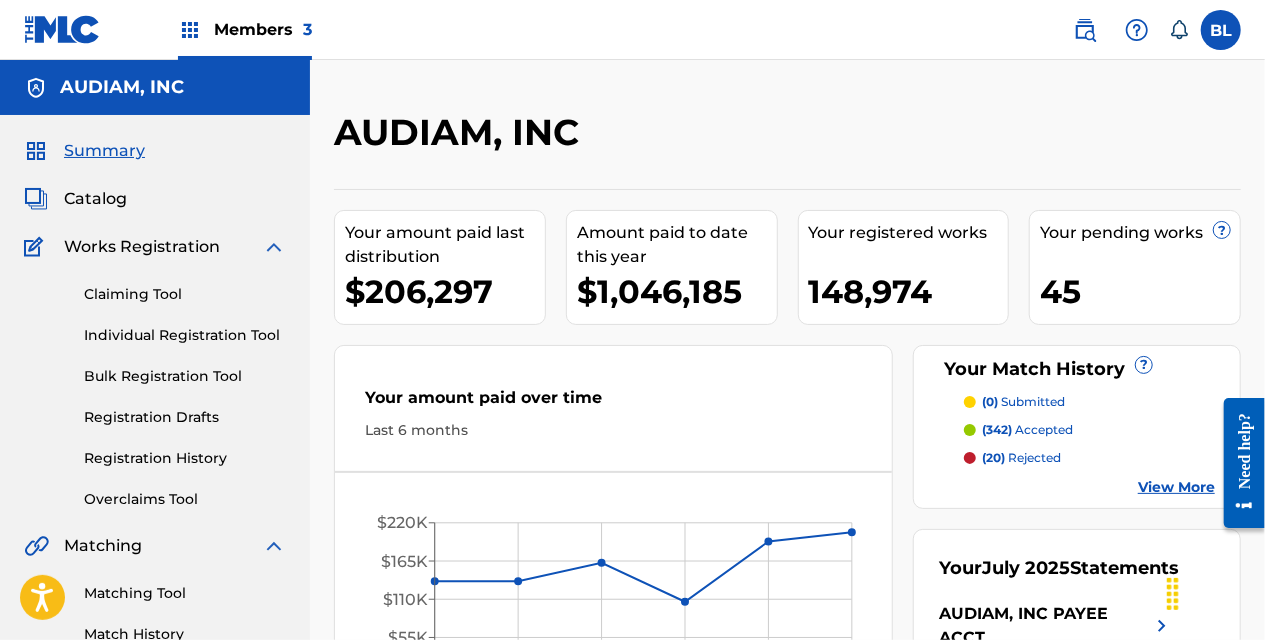 click on "Members    3" at bounding box center [263, 29] 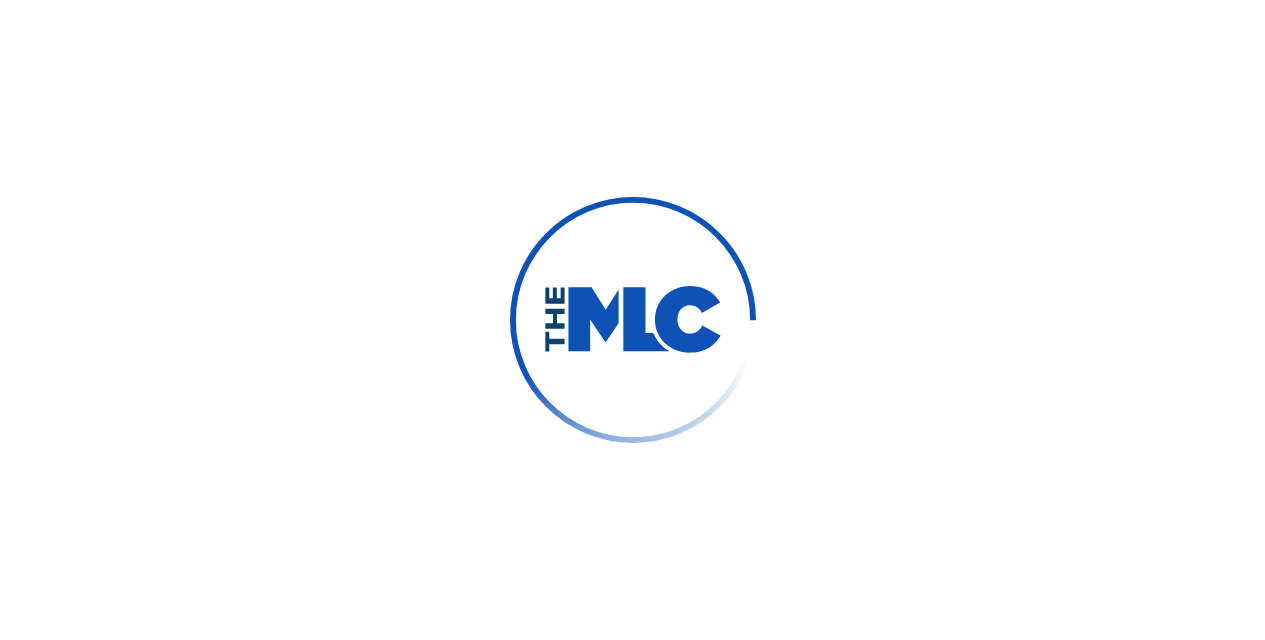 scroll, scrollTop: 0, scrollLeft: 0, axis: both 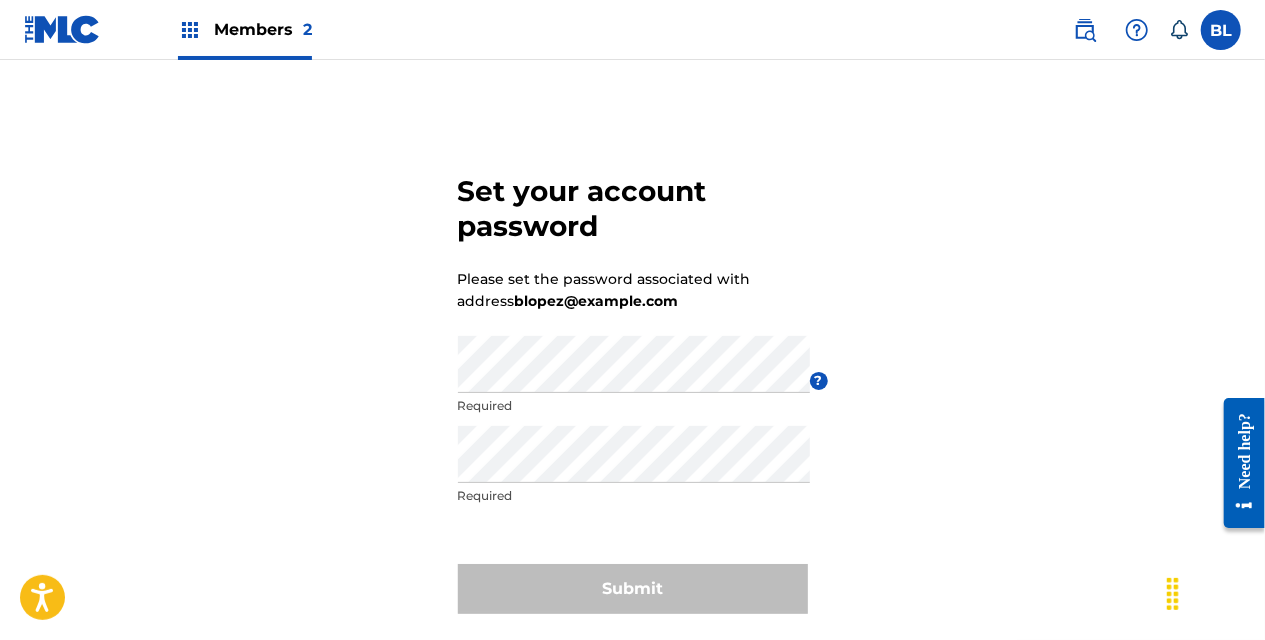 click on "Members    2" at bounding box center [263, 29] 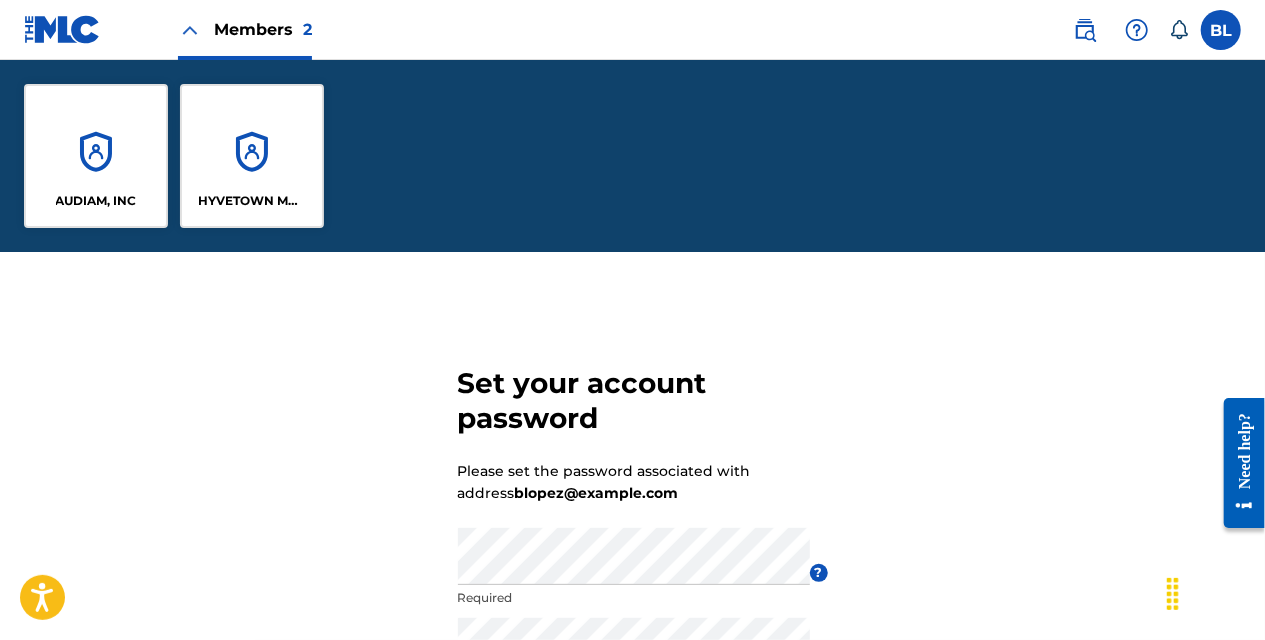 click at bounding box center [190, 30] 